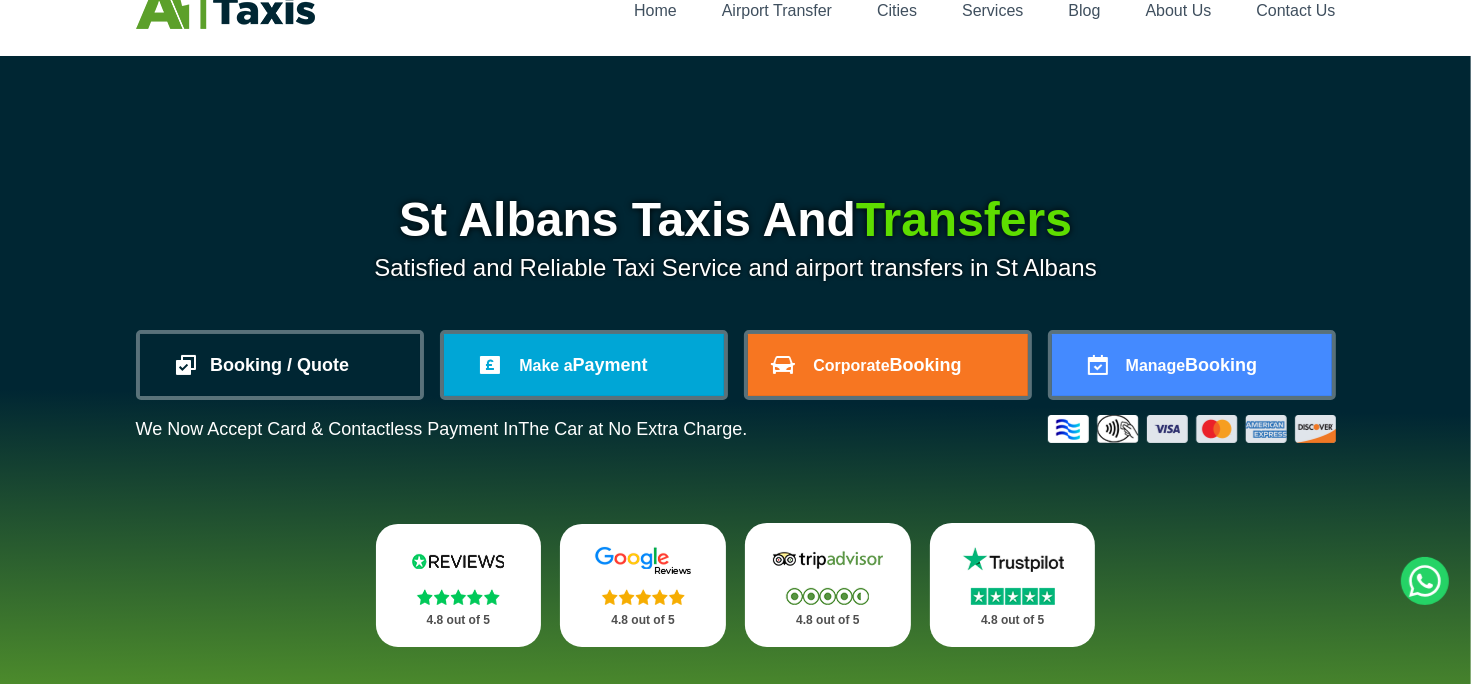 scroll, scrollTop: 90, scrollLeft: 0, axis: vertical 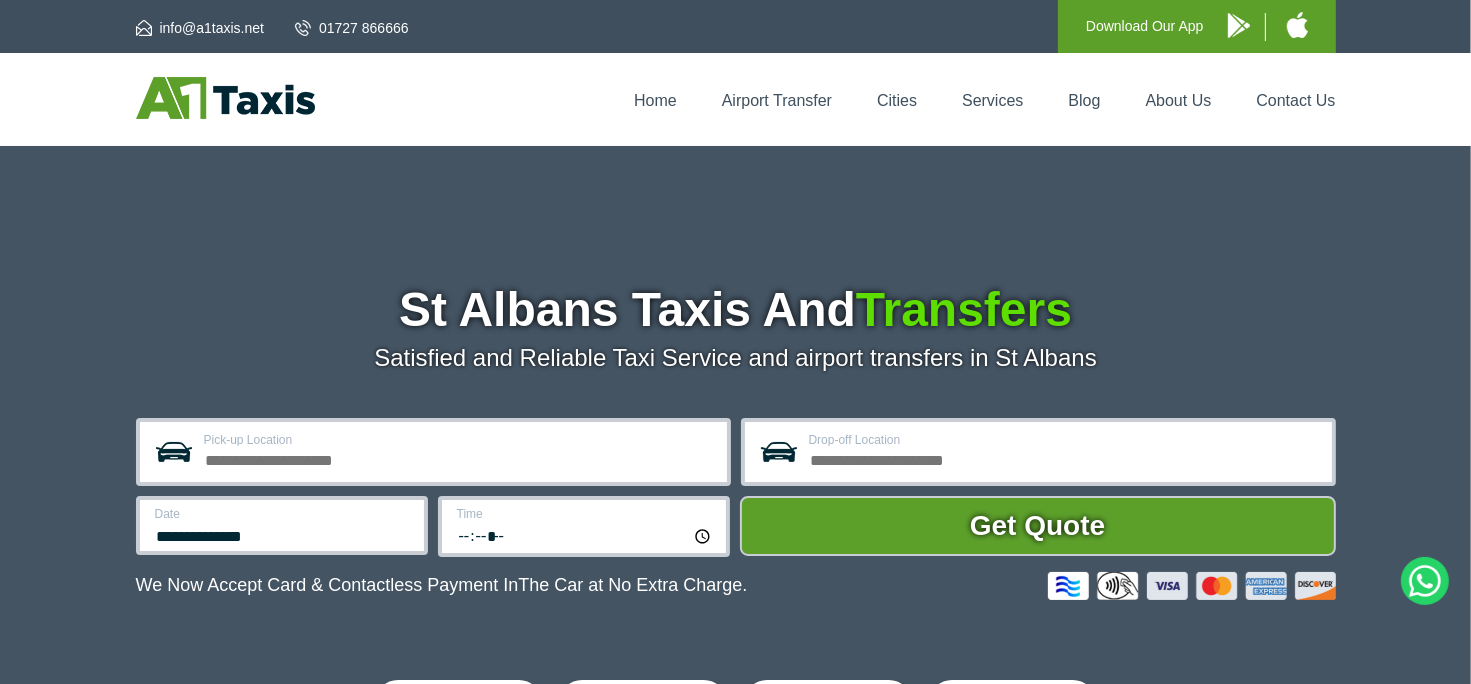 click on "Pick-up Location" at bounding box center (459, 458) 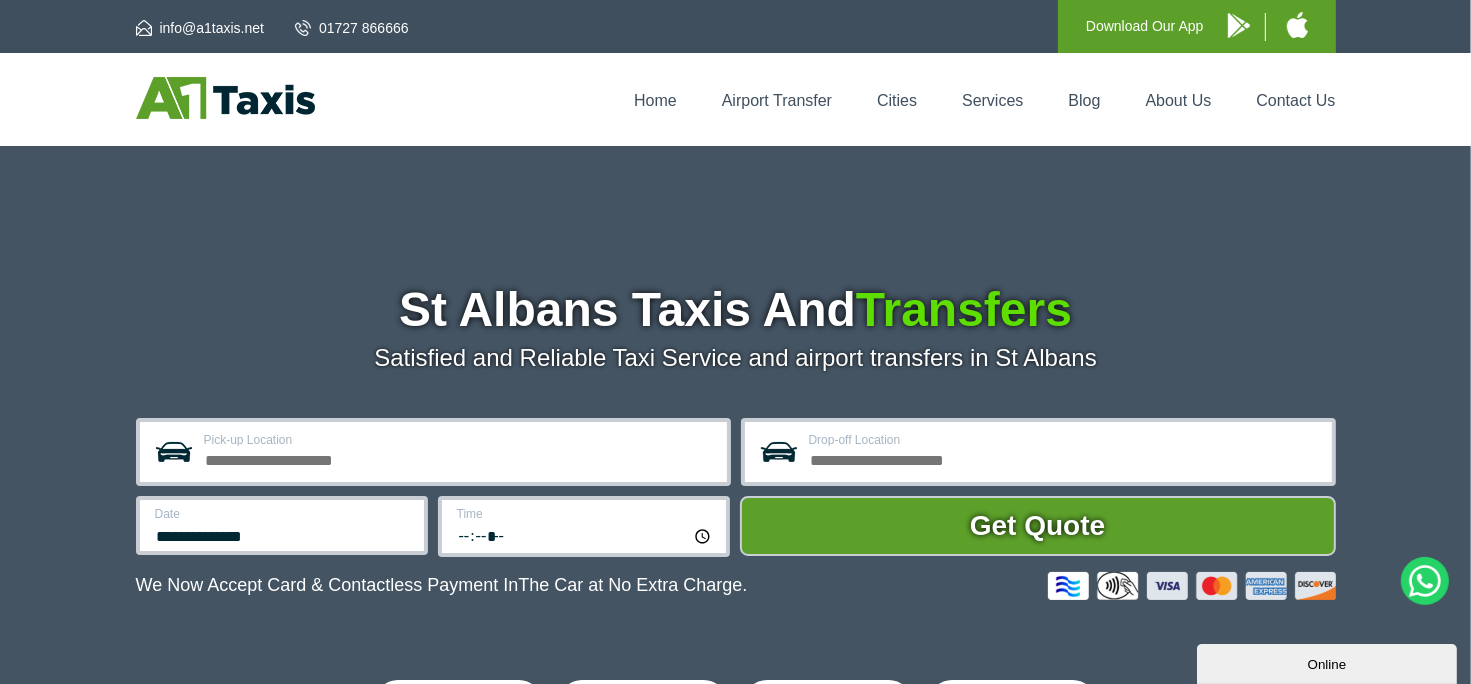 scroll, scrollTop: 0, scrollLeft: 0, axis: both 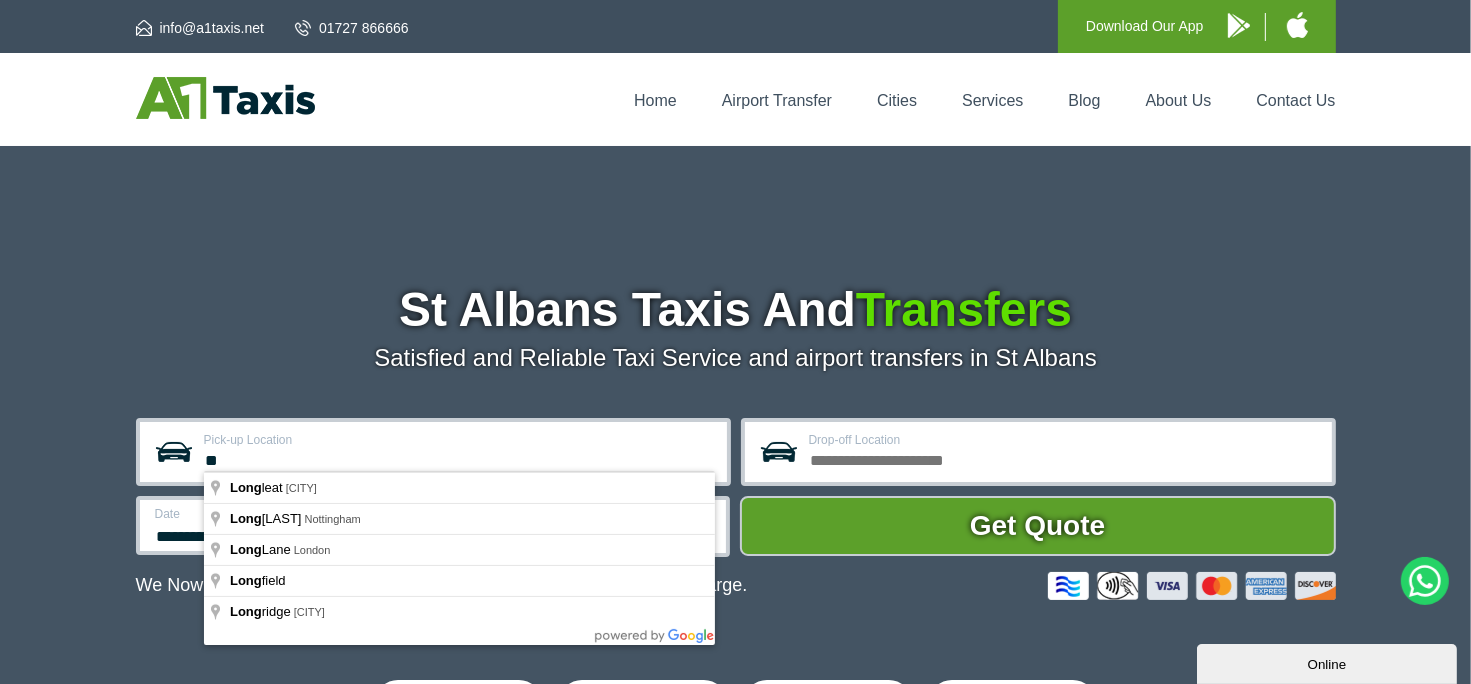 type on "*" 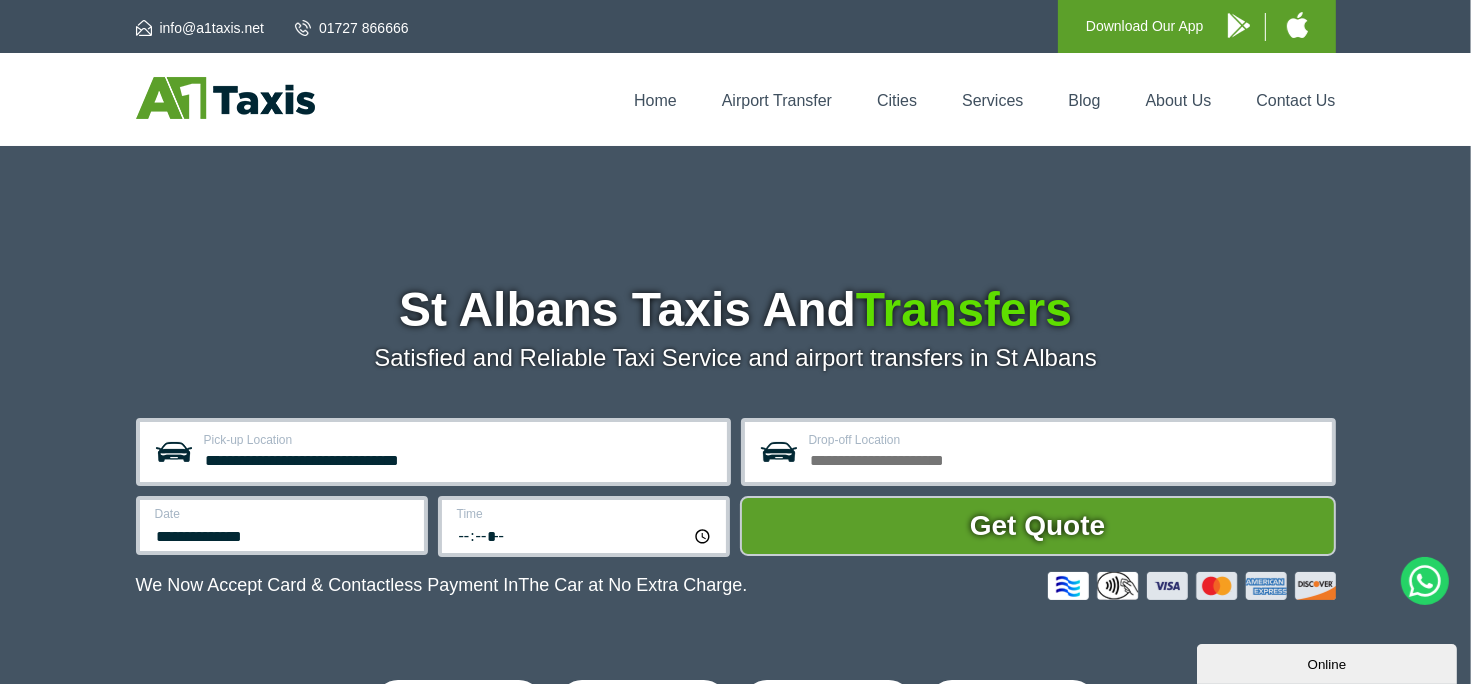 click on "**********" at bounding box center [459, 458] 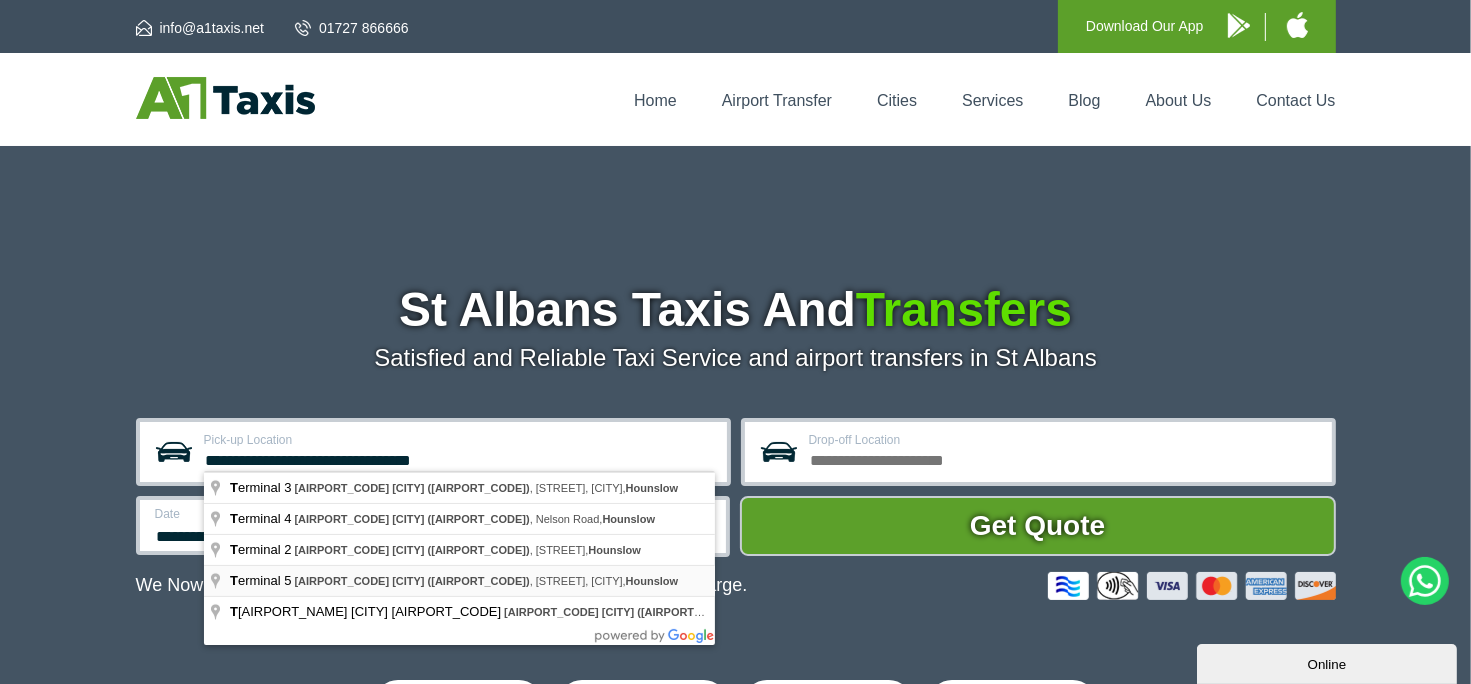 type on "**********" 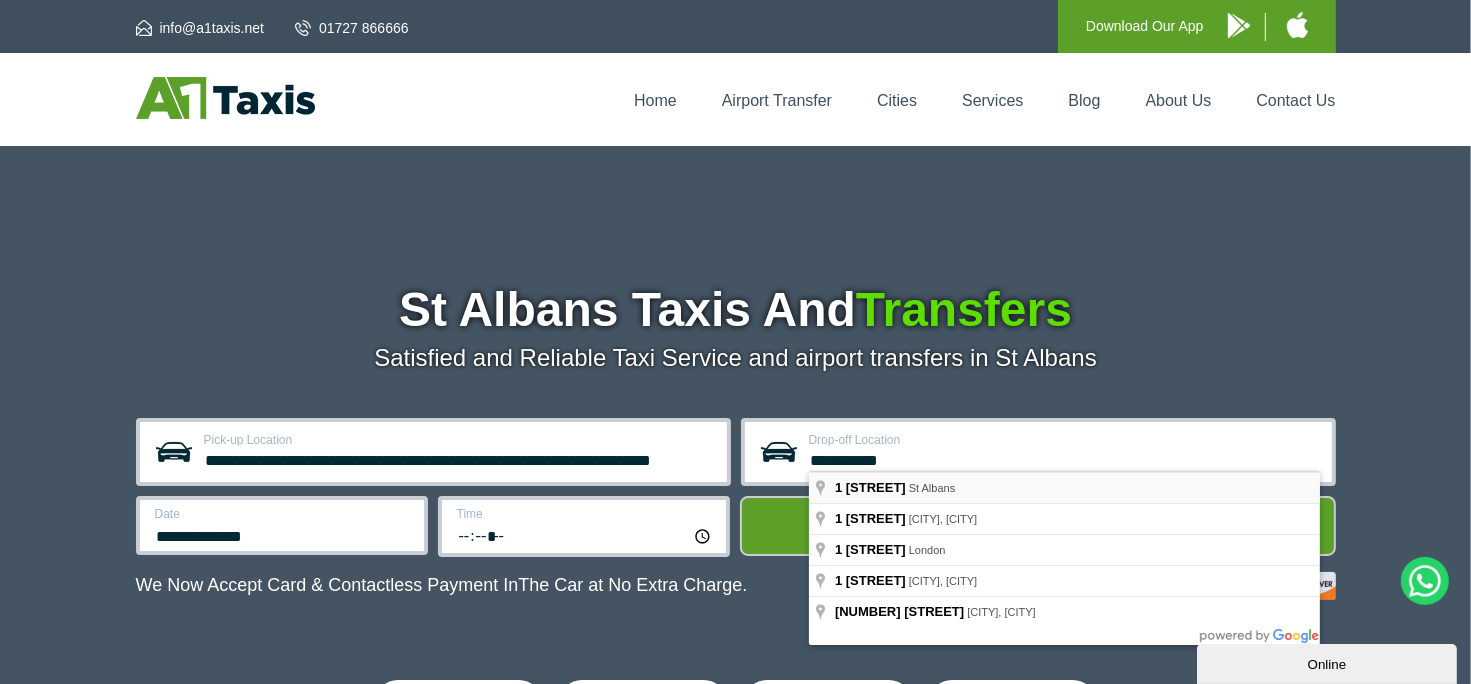 type on "**********" 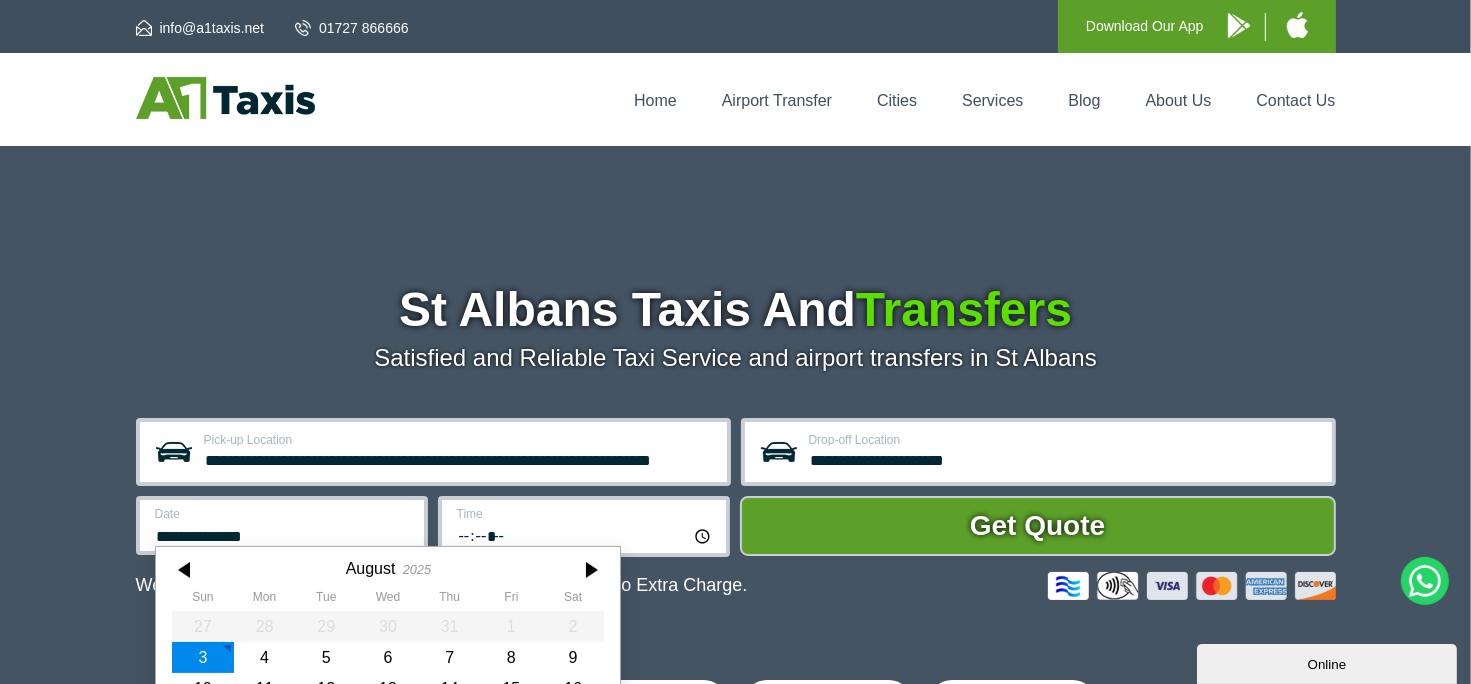 scroll, scrollTop: 147, scrollLeft: 0, axis: vertical 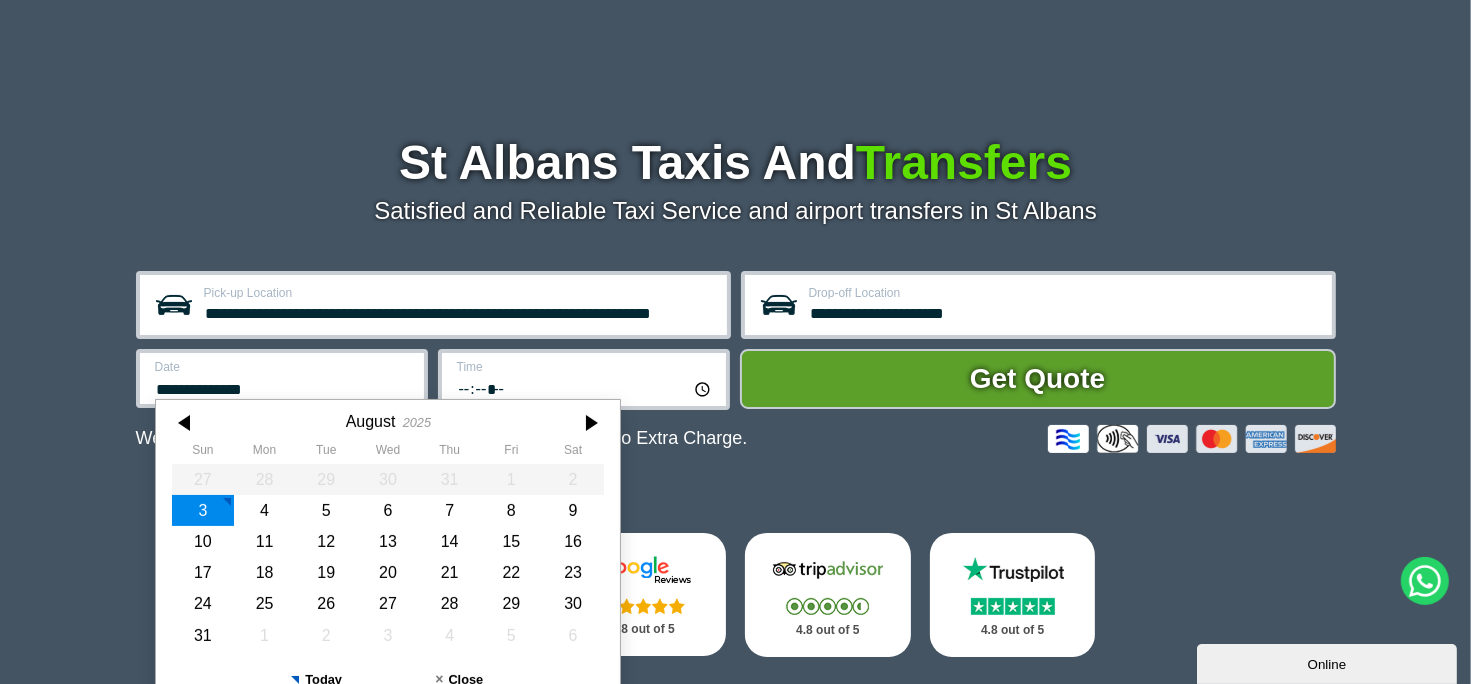 click on "**********" at bounding box center (282, 378) 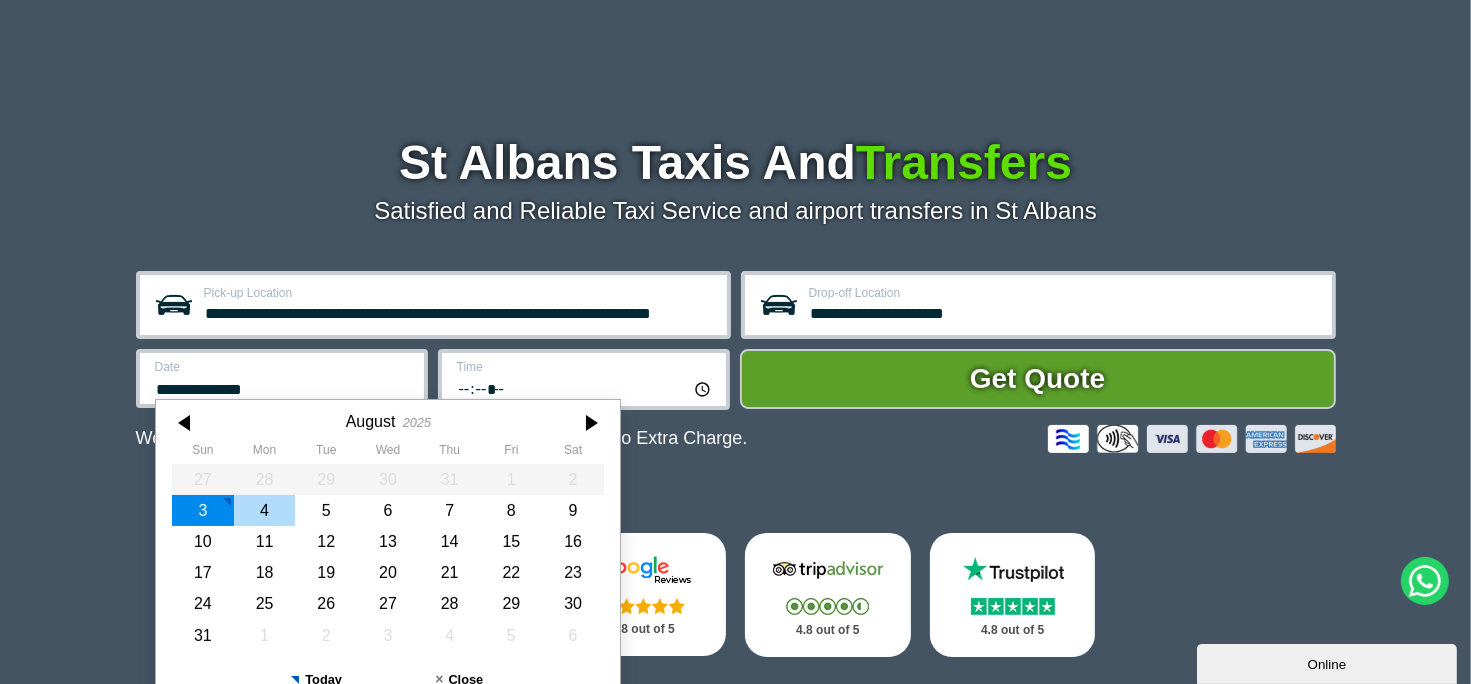 click on "4" at bounding box center [264, 510] 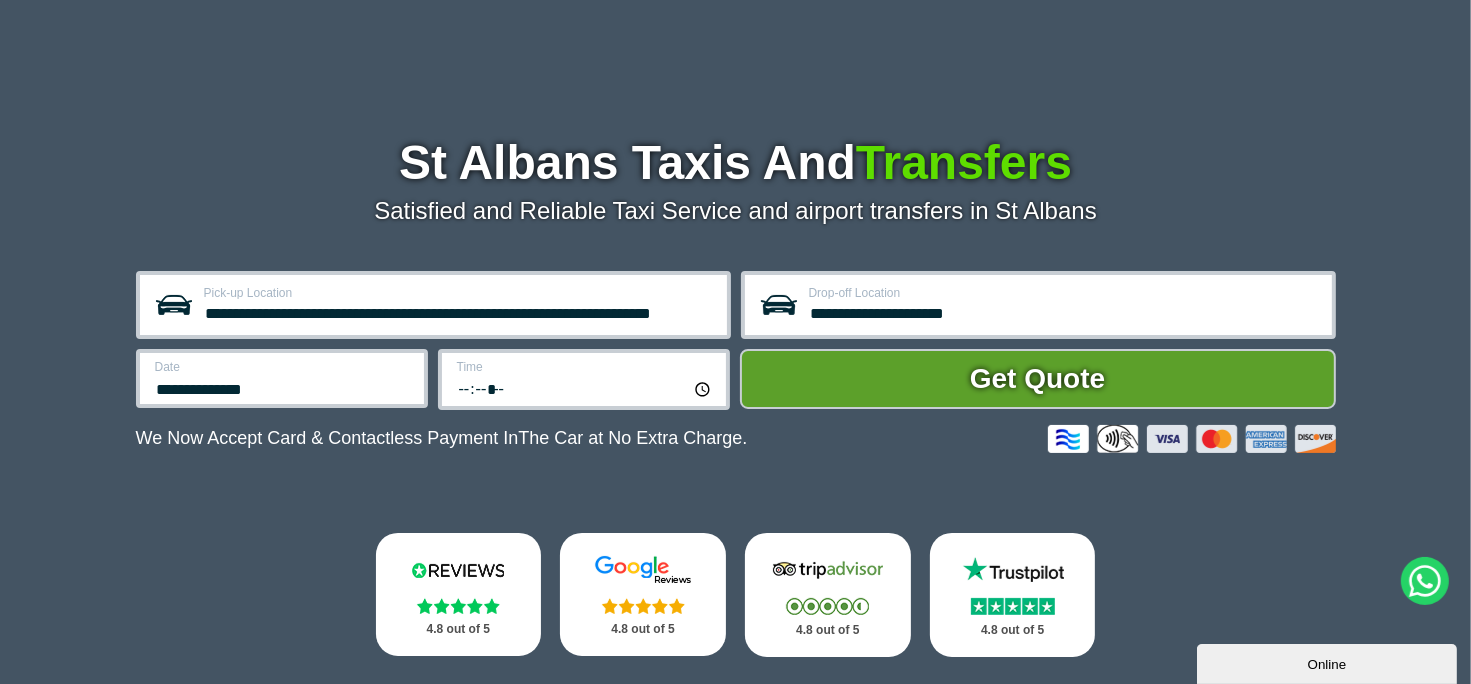 click on "*****" at bounding box center (585, 388) 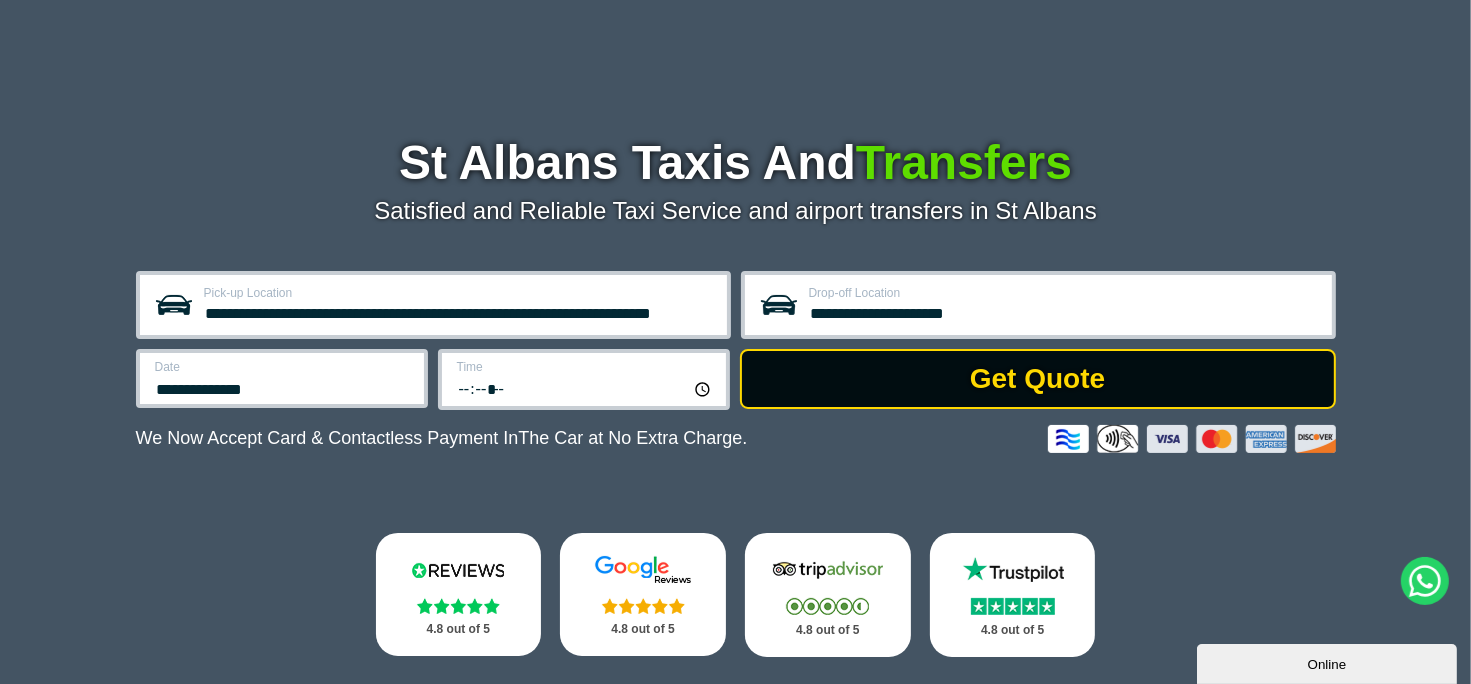 click on "Get Quote" at bounding box center (1038, 379) 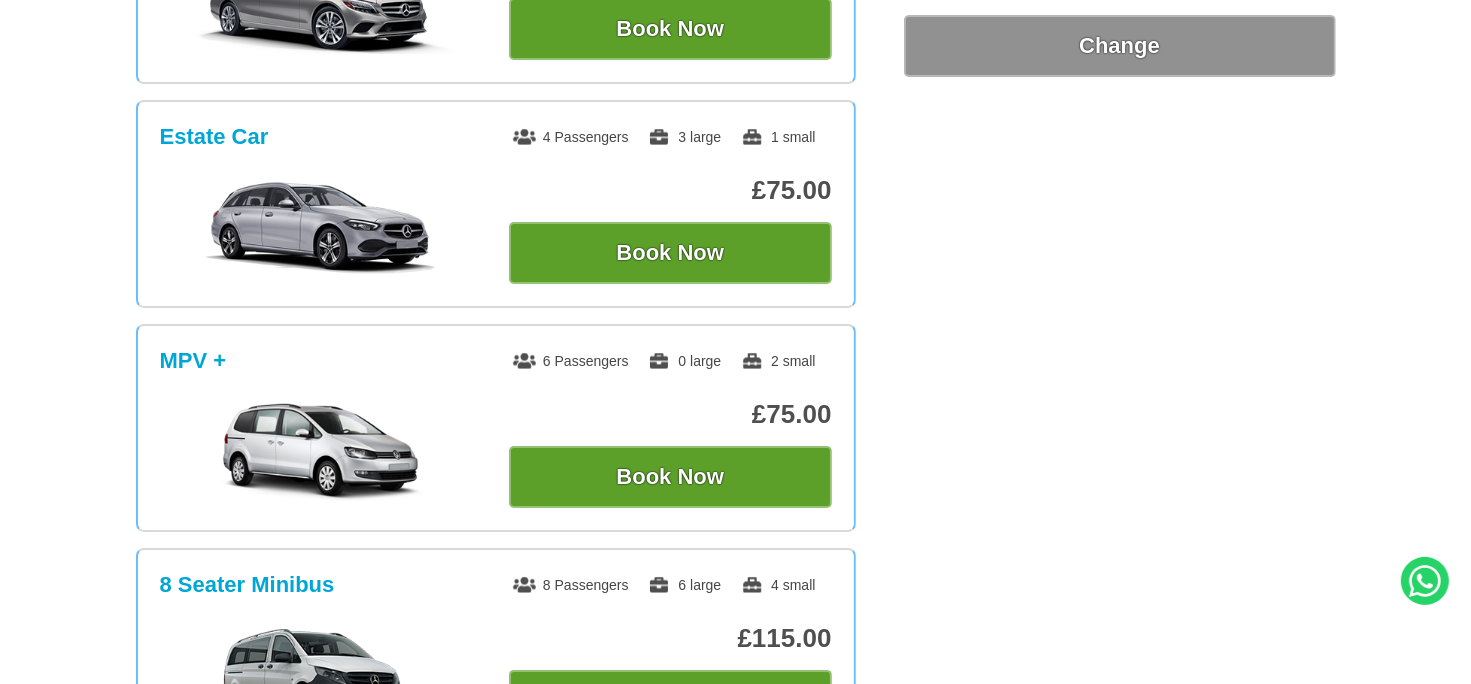 scroll, scrollTop: 0, scrollLeft: 0, axis: both 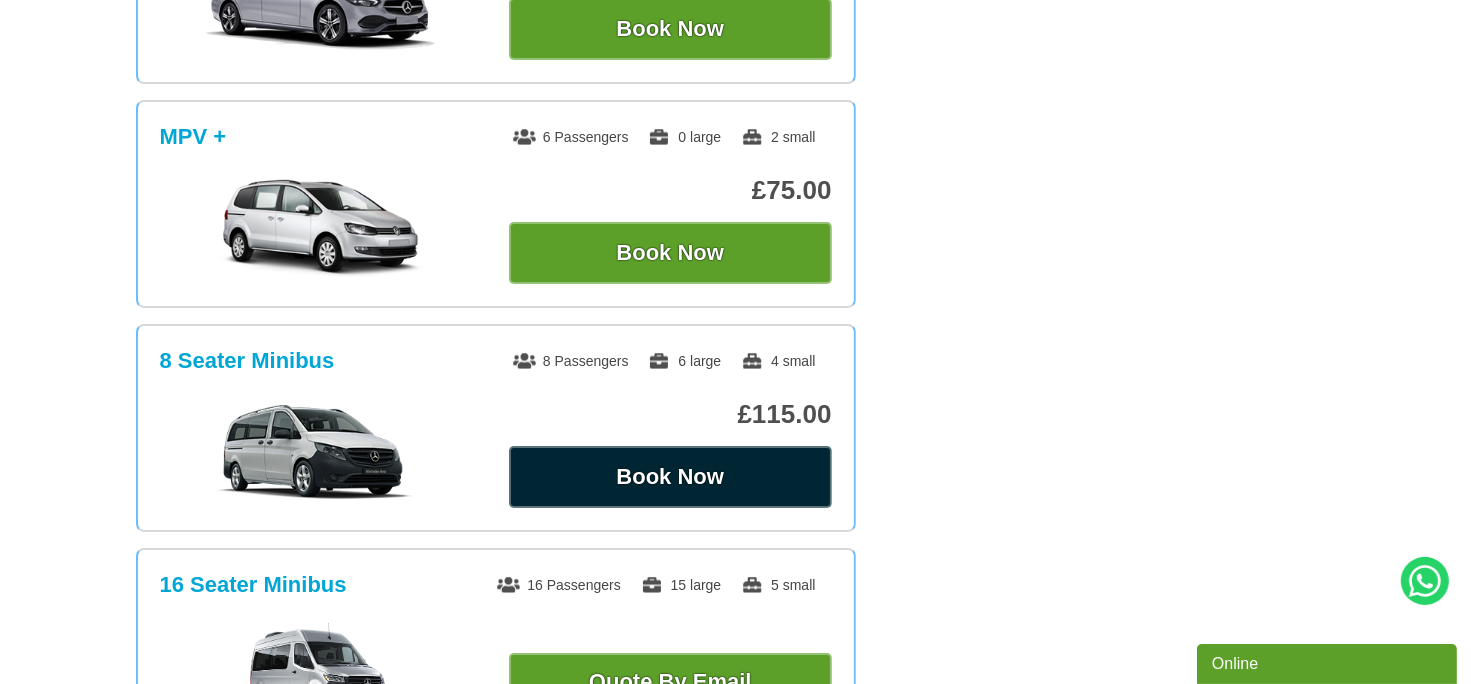 click on "Book Now" at bounding box center [670, 477] 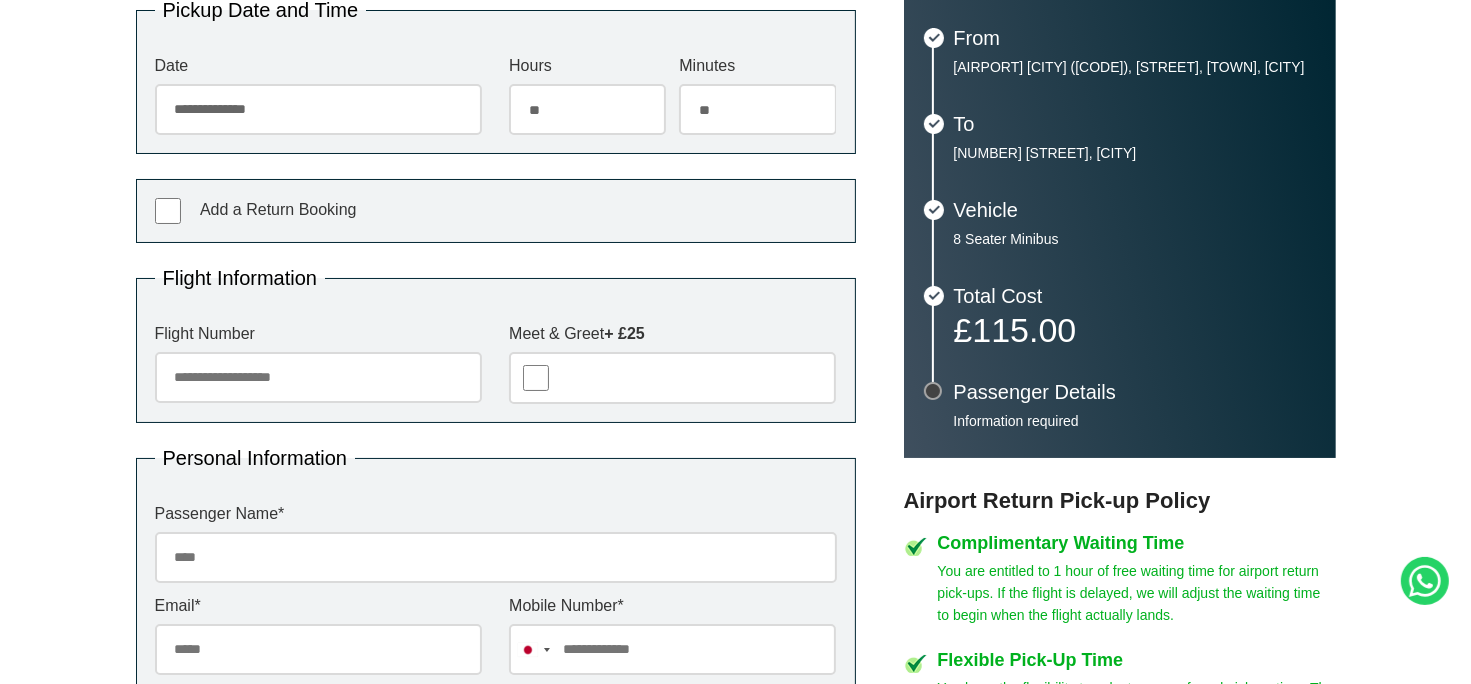 scroll, scrollTop: 0, scrollLeft: 0, axis: both 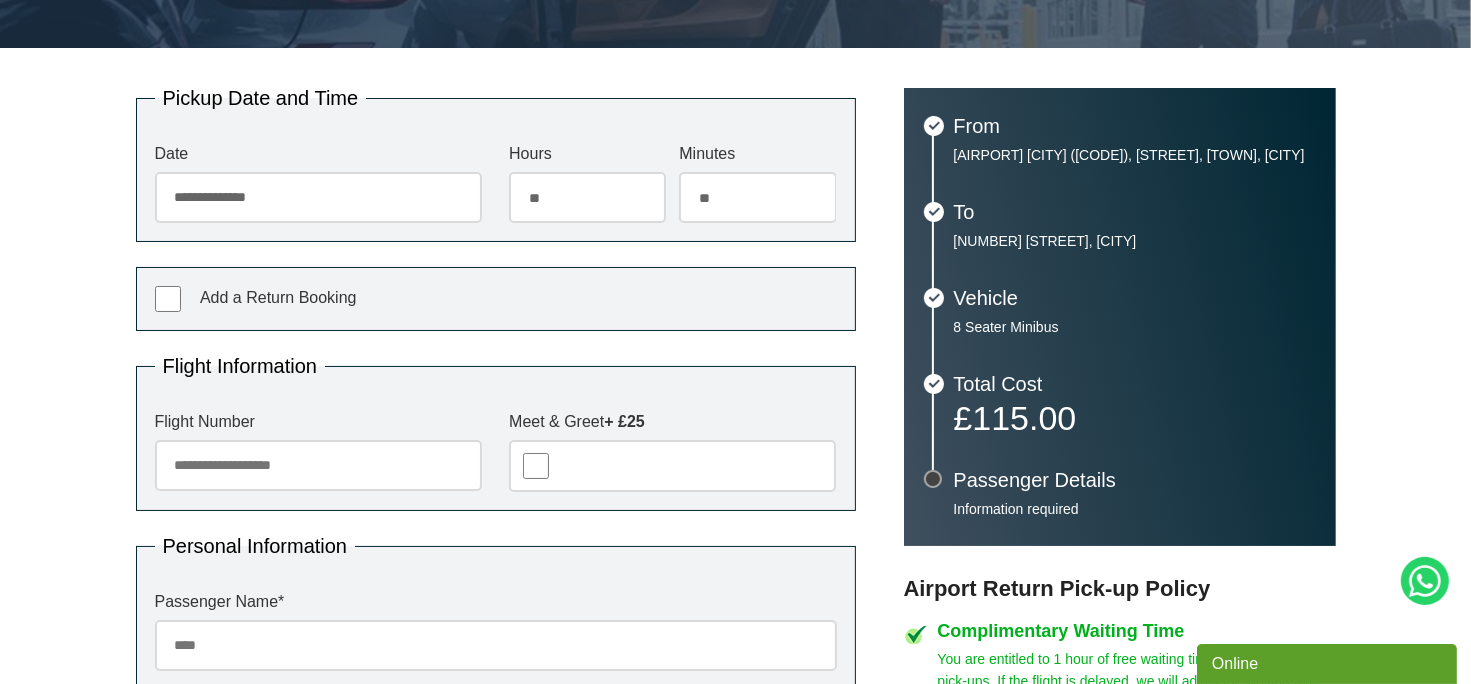click on "Flight Number" at bounding box center (318, 465) 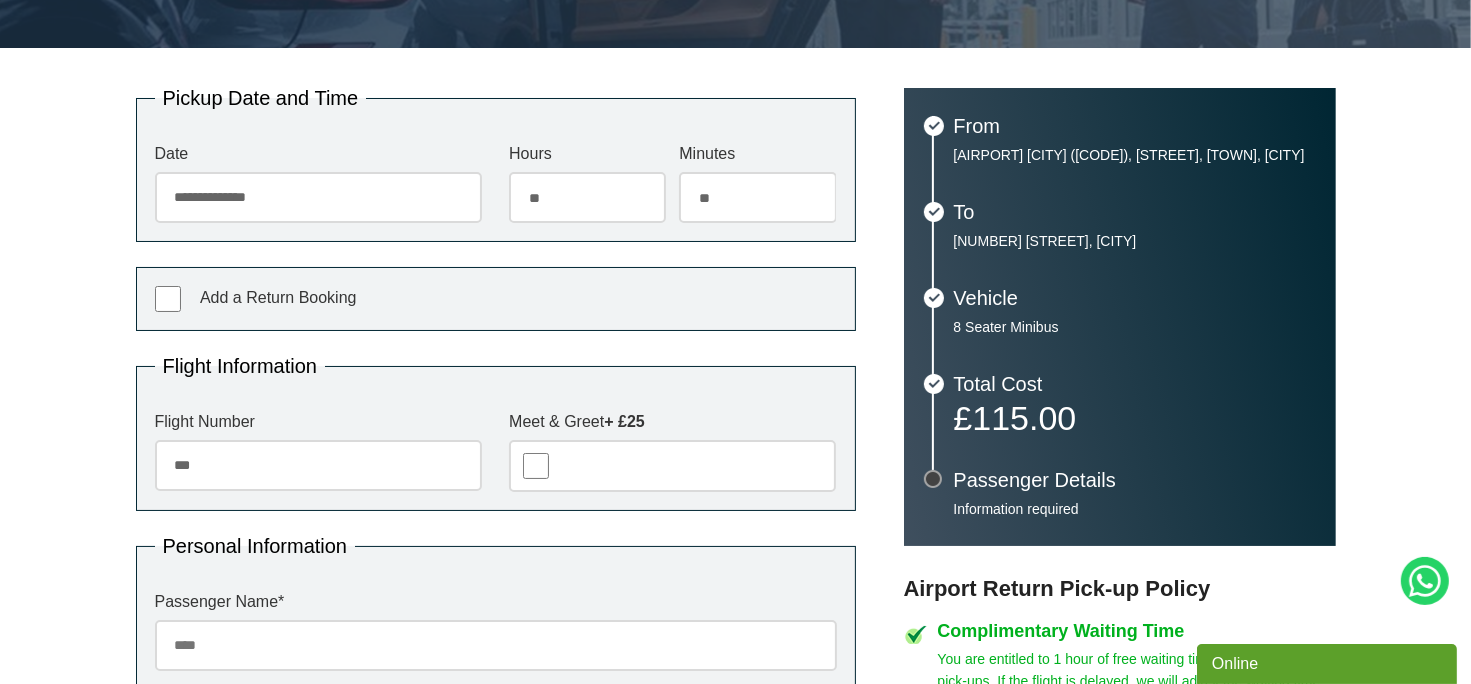 click on "Flight Number
***
Meet & Greet  + £25" at bounding box center [496, 453] 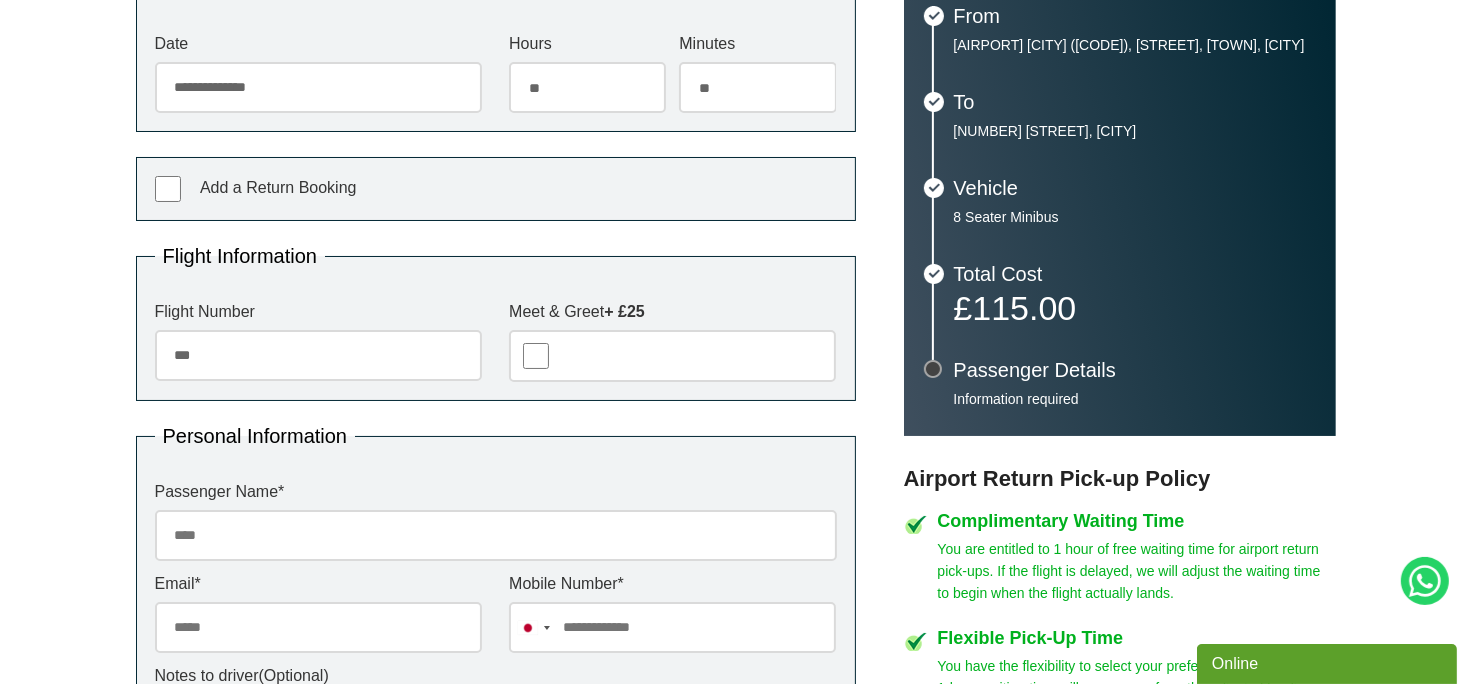 scroll, scrollTop: 535, scrollLeft: 0, axis: vertical 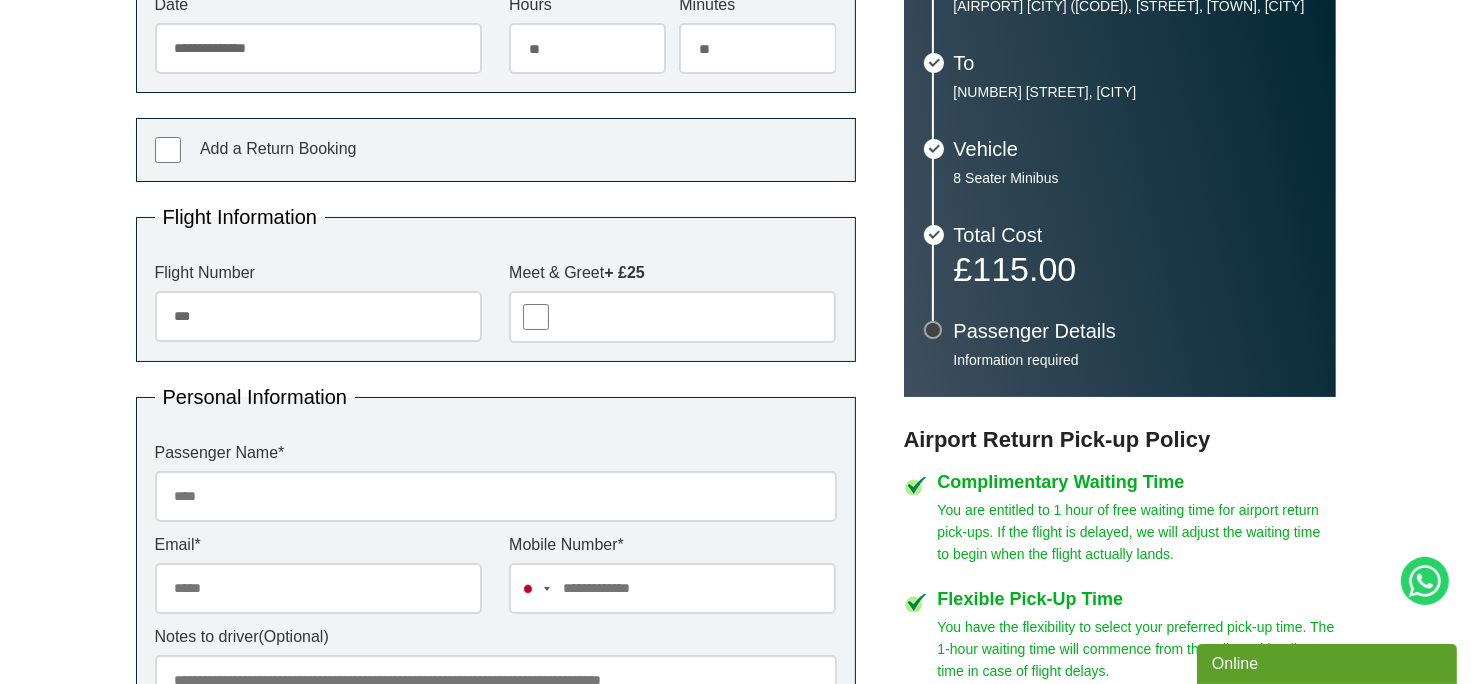 click on "***" at bounding box center [318, 316] 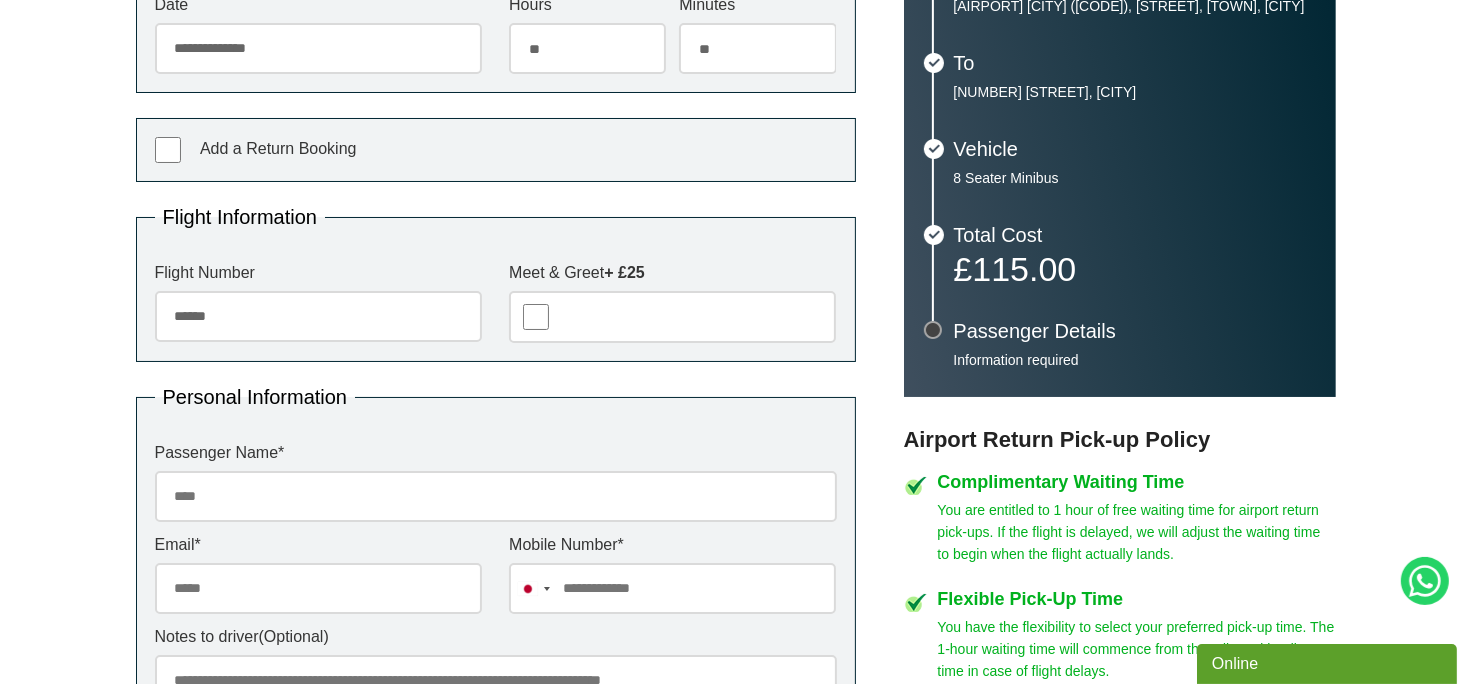 type on "******" 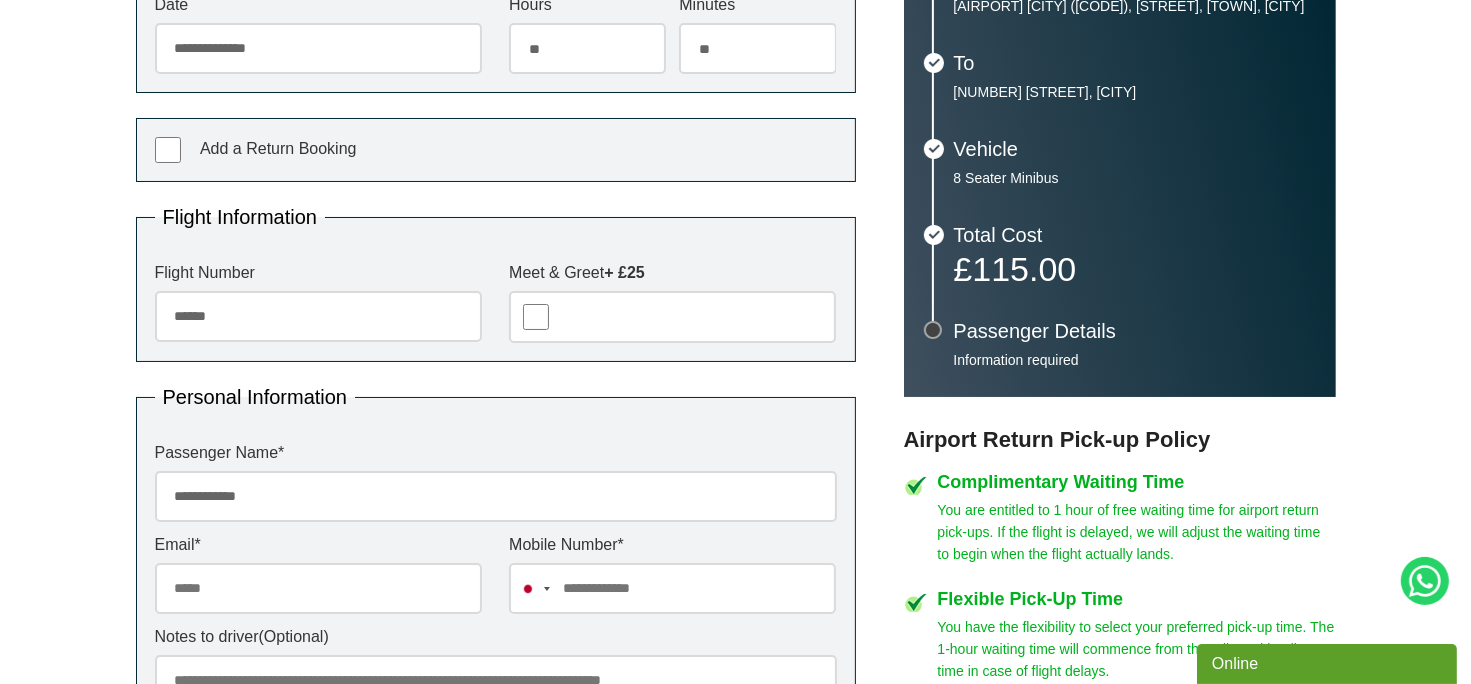 type on "**********" 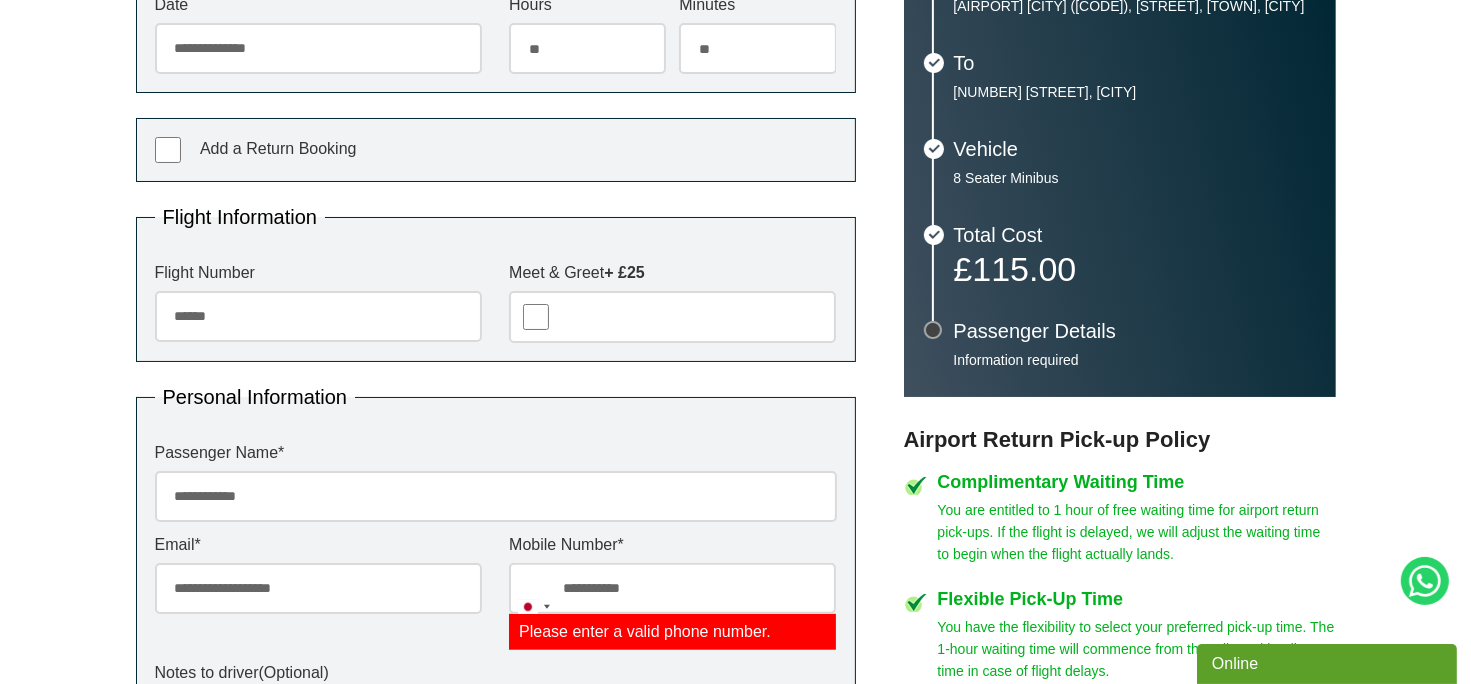 scroll, scrollTop: 799, scrollLeft: 0, axis: vertical 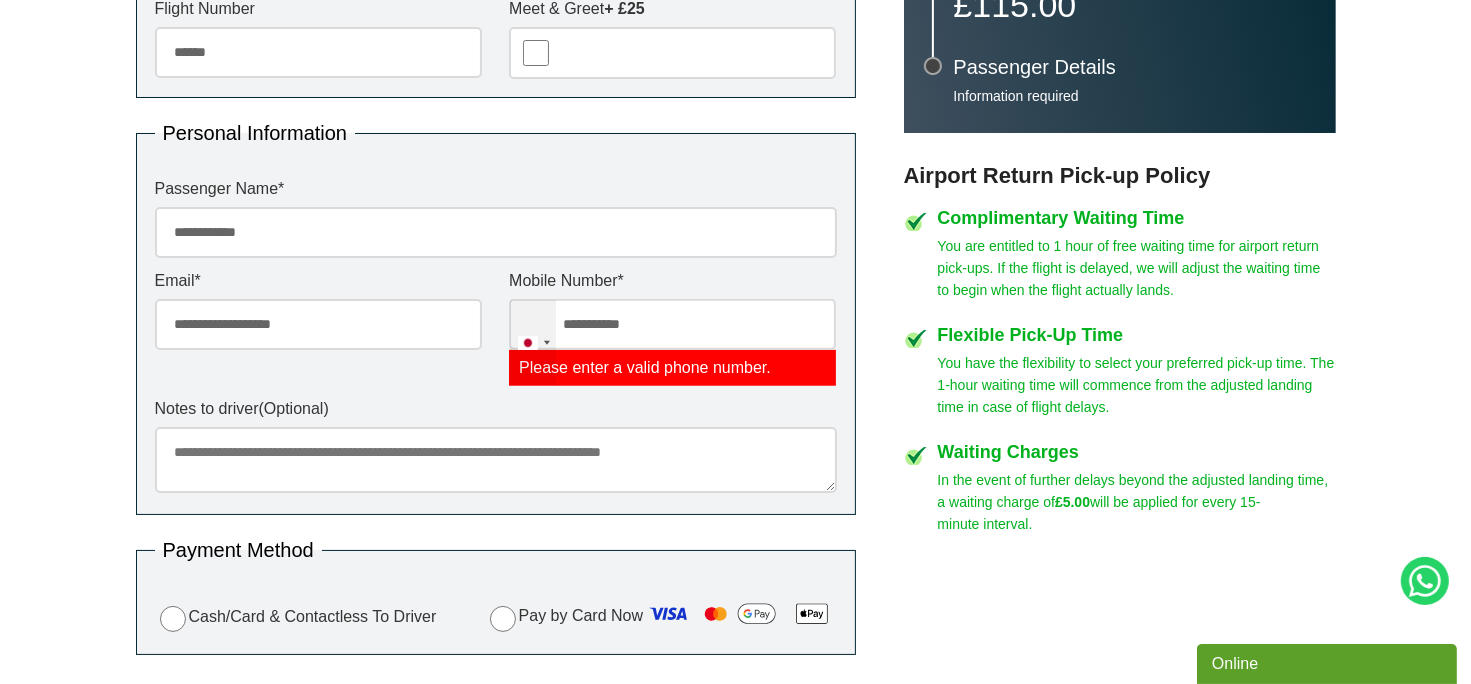 click at bounding box center (547, 343) 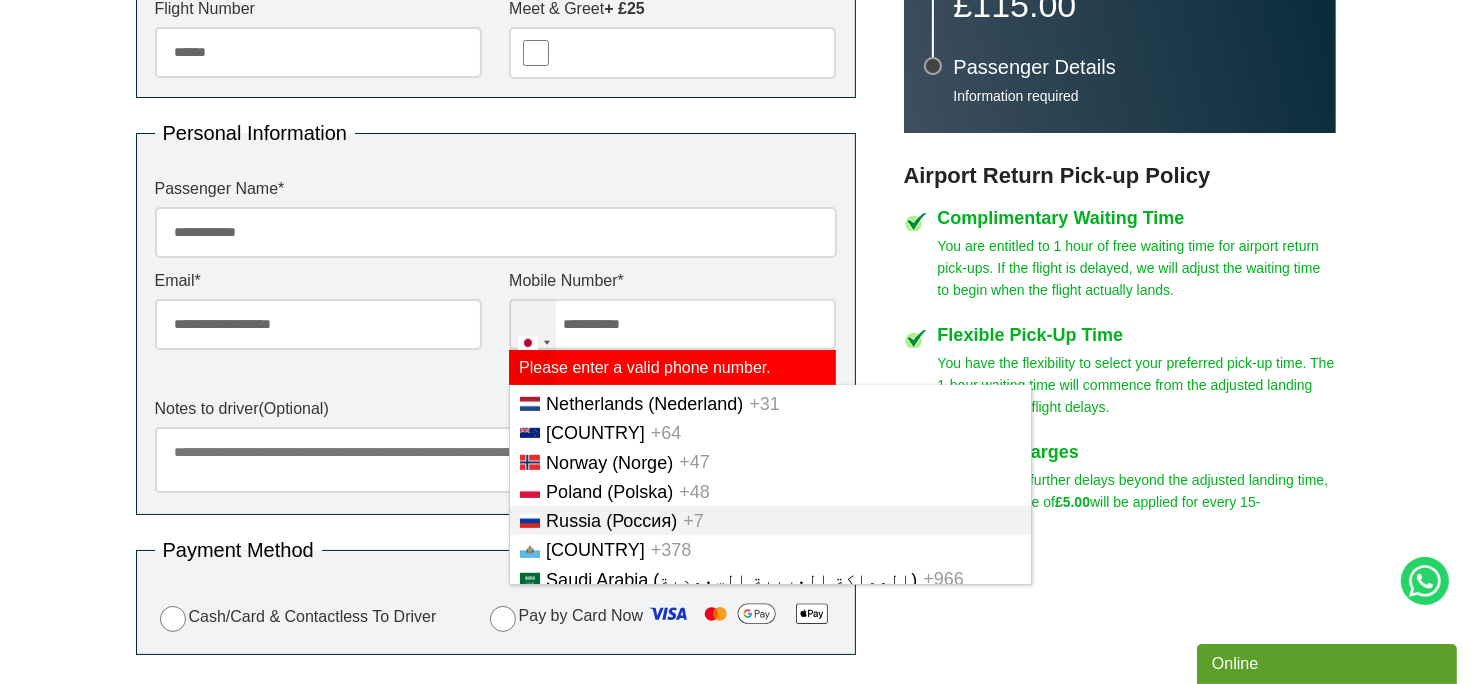 scroll, scrollTop: 1450, scrollLeft: 0, axis: vertical 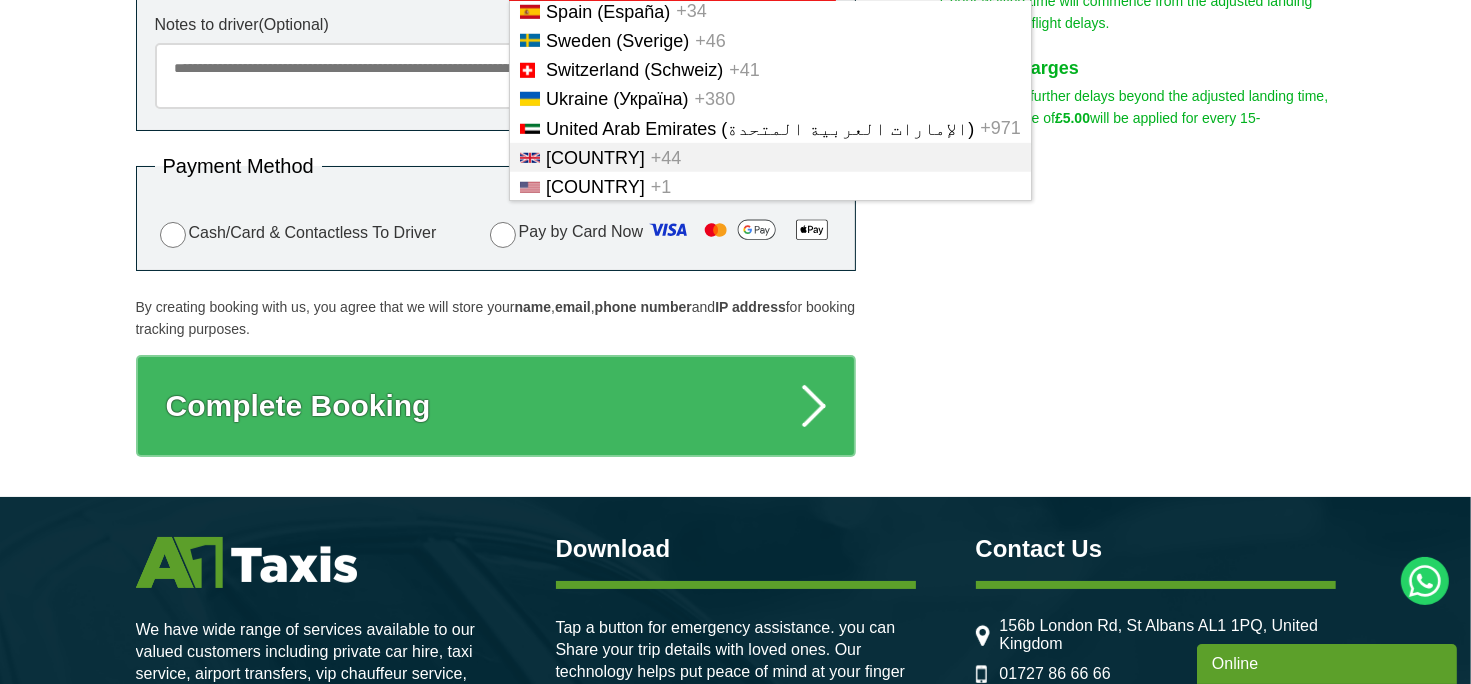 click on "[COUNTRY]" at bounding box center [595, 158] 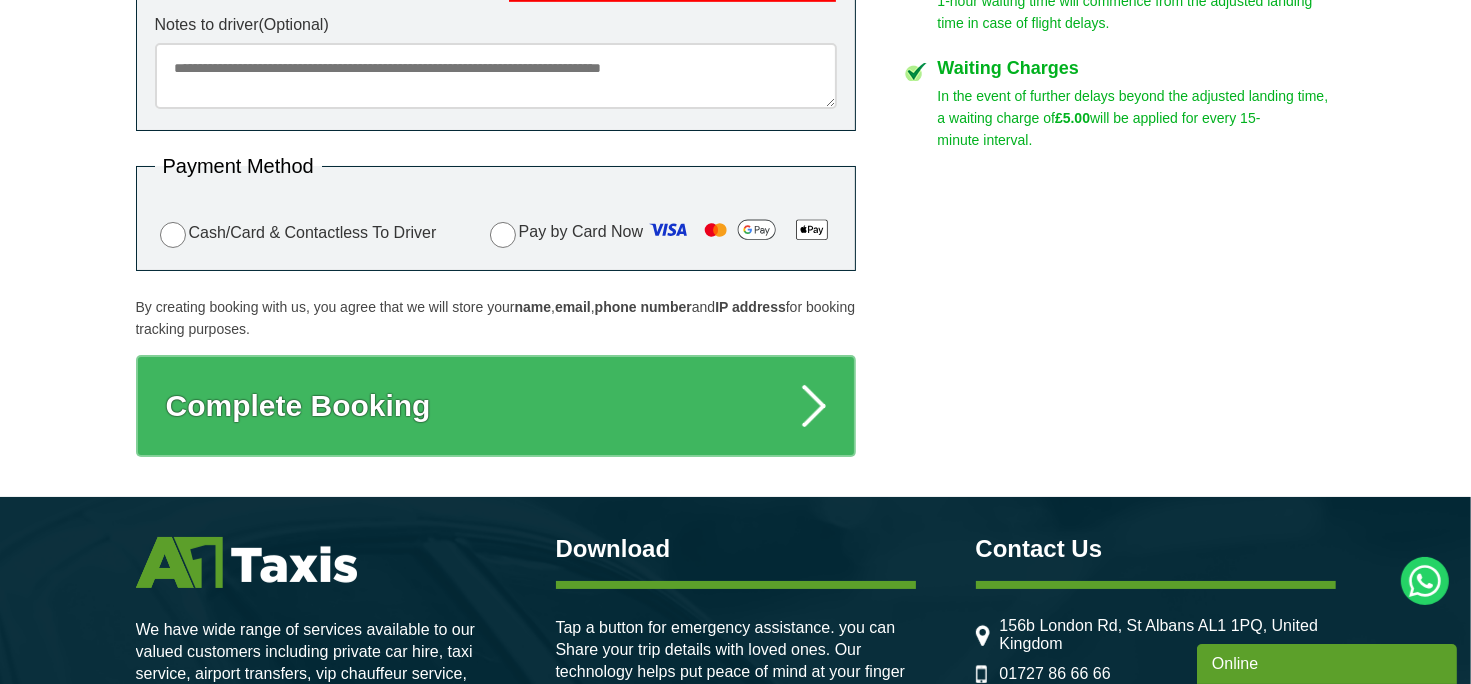 scroll, scrollTop: 784, scrollLeft: 0, axis: vertical 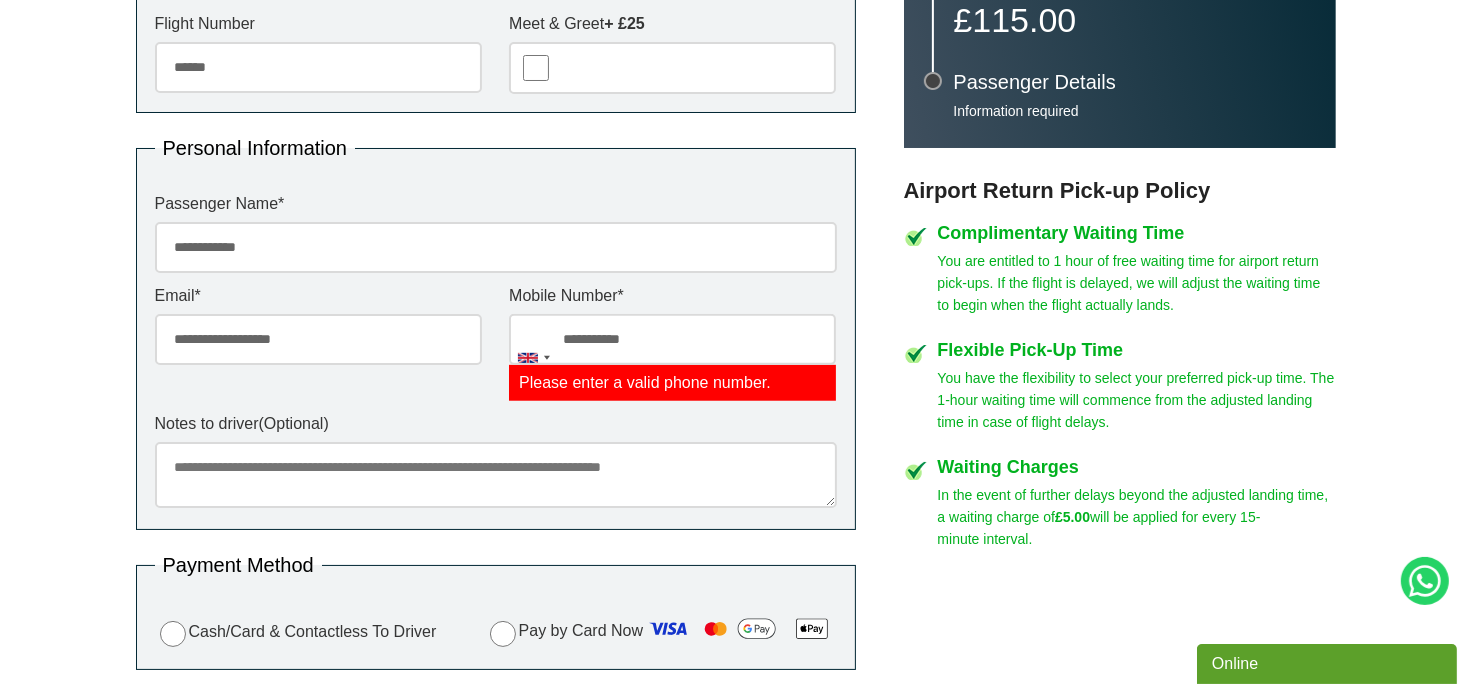 click on "**********" at bounding box center (672, 339) 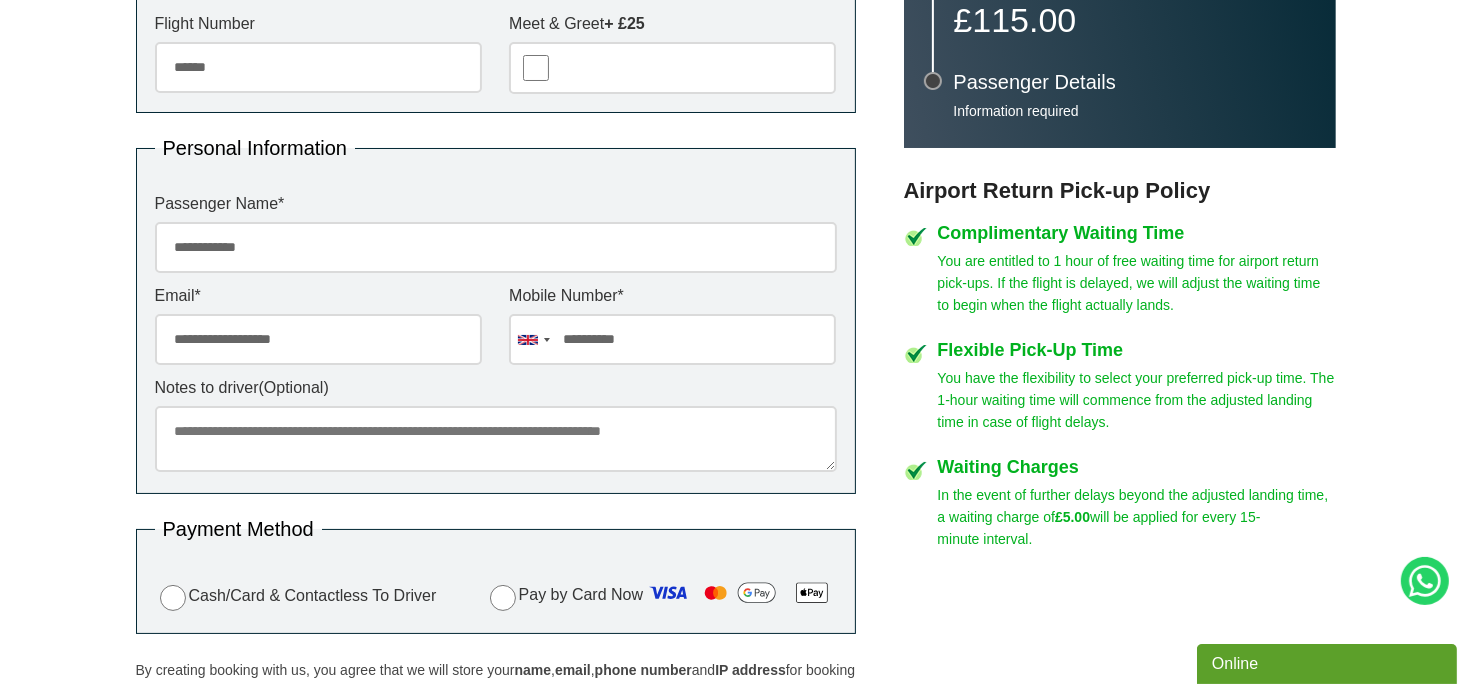 type on "**********" 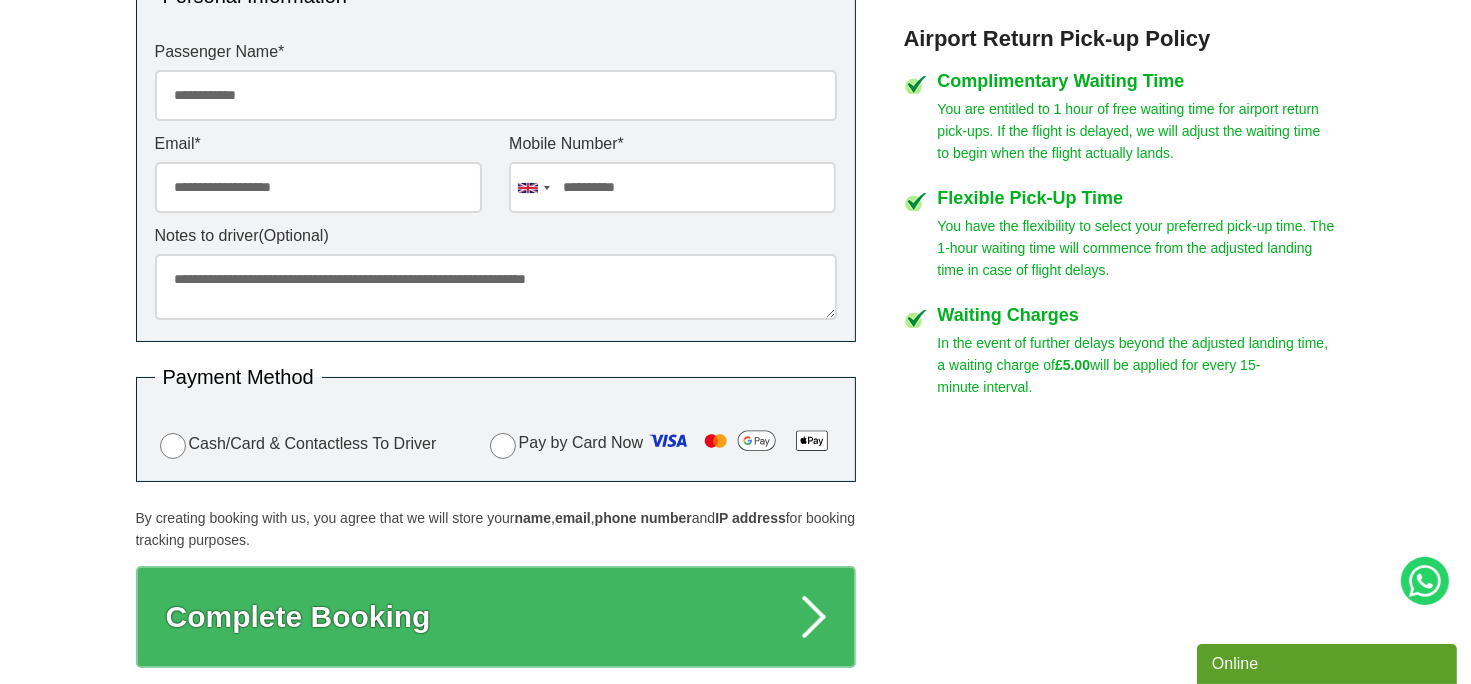 scroll, scrollTop: 980, scrollLeft: 0, axis: vertical 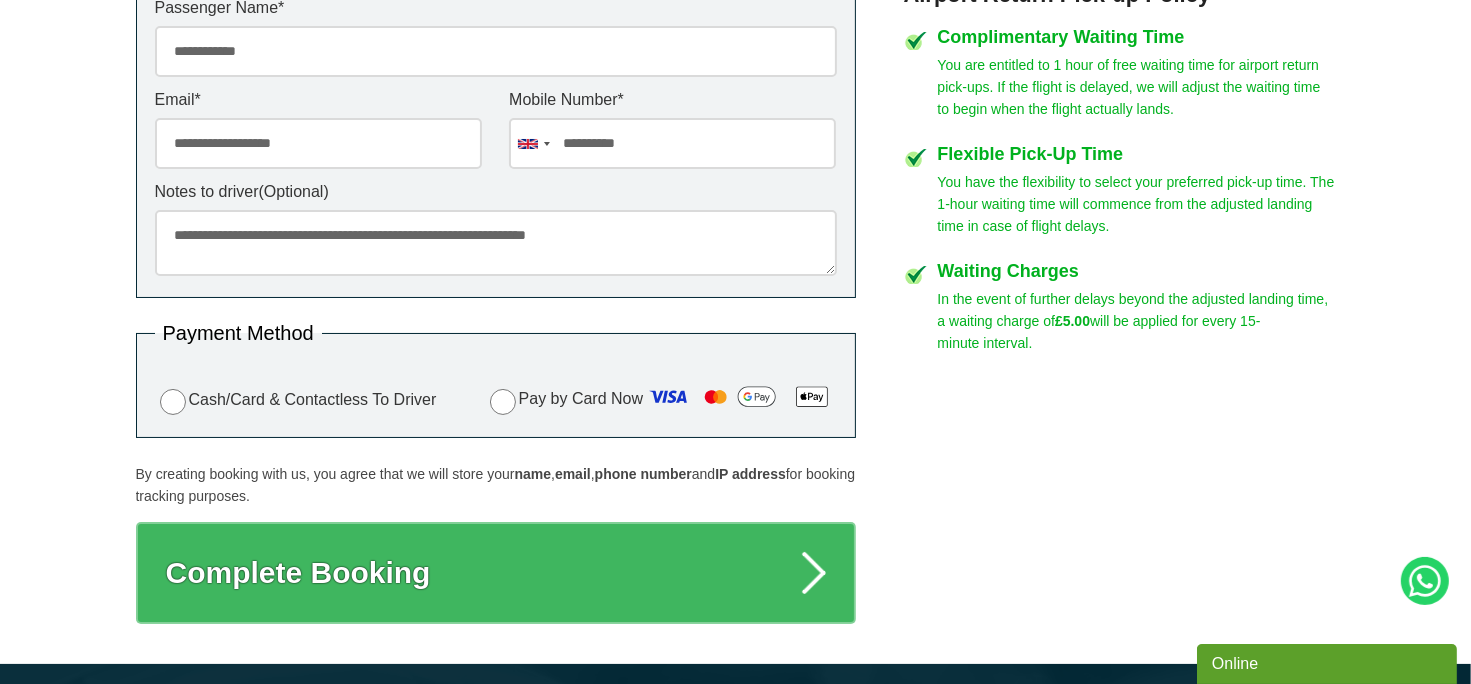 type on "**********" 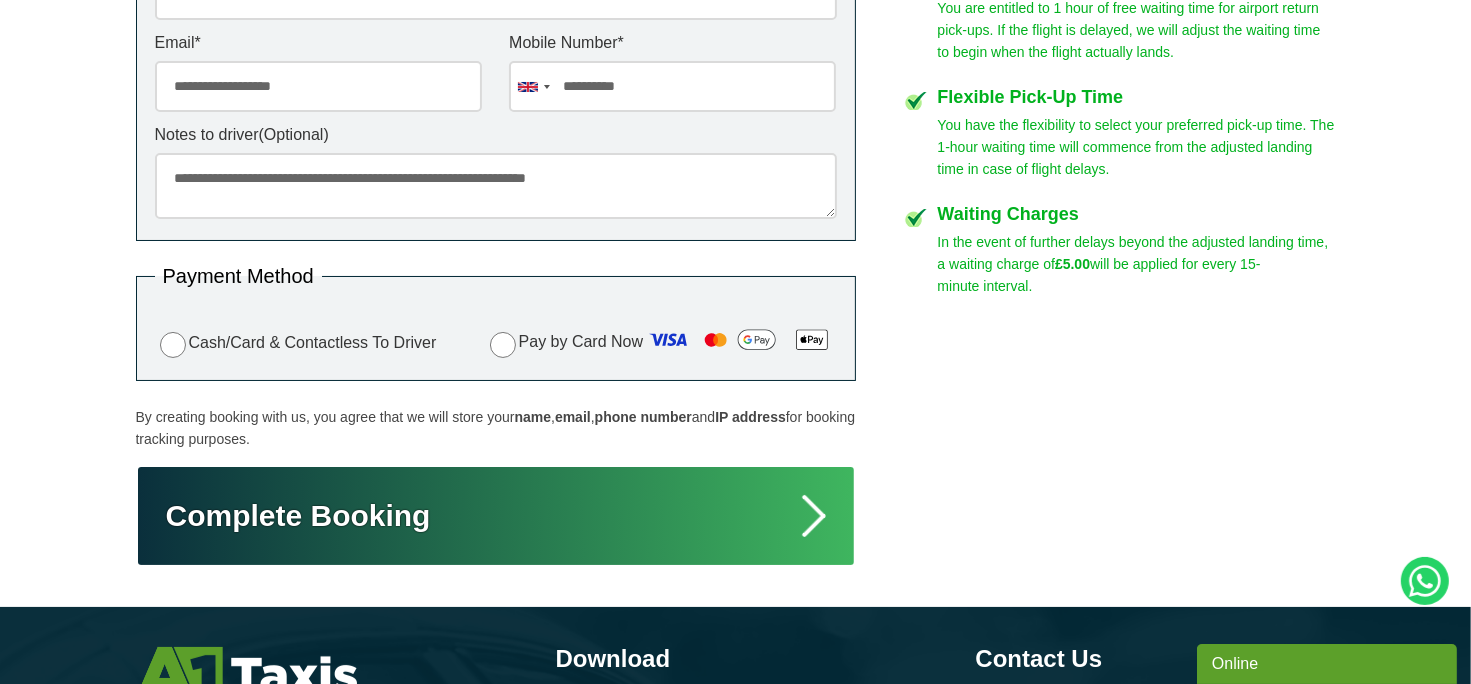 scroll, scrollTop: 1282, scrollLeft: 0, axis: vertical 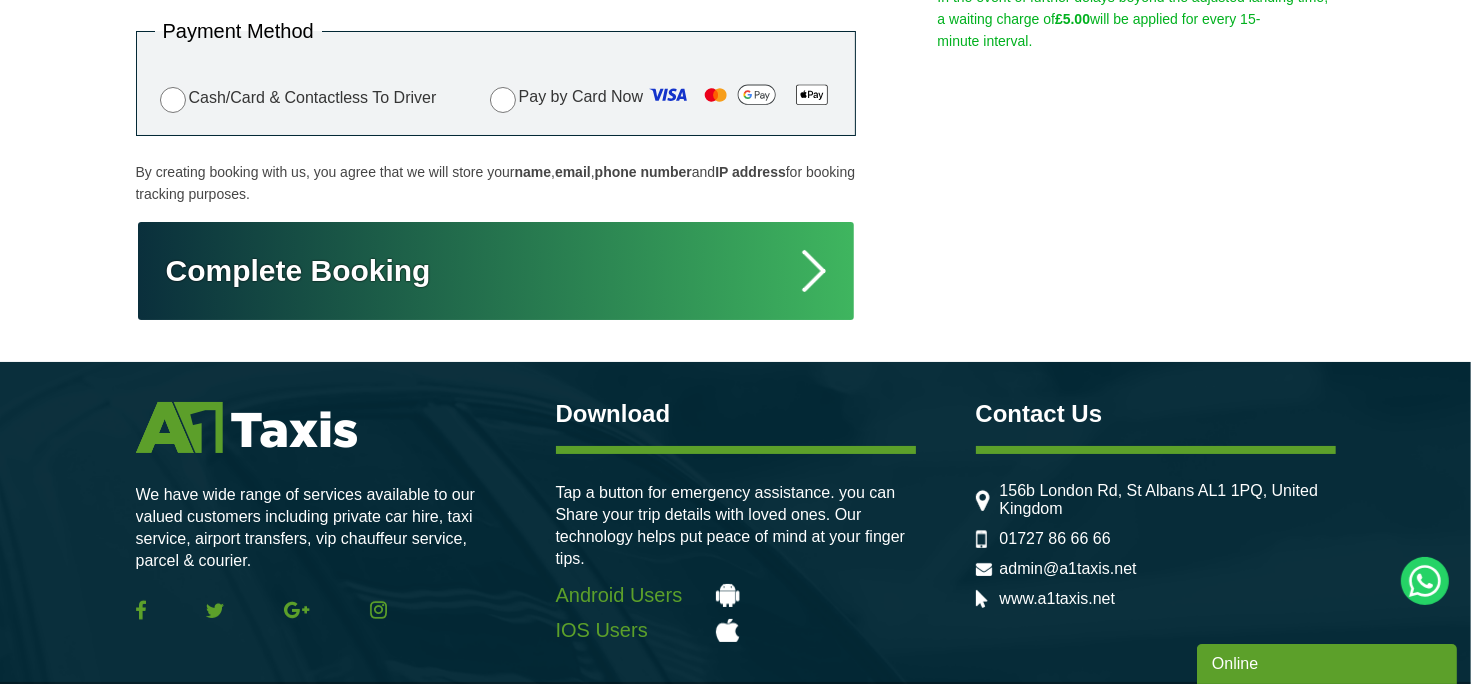click on "Complete Booking" at bounding box center (496, 271) 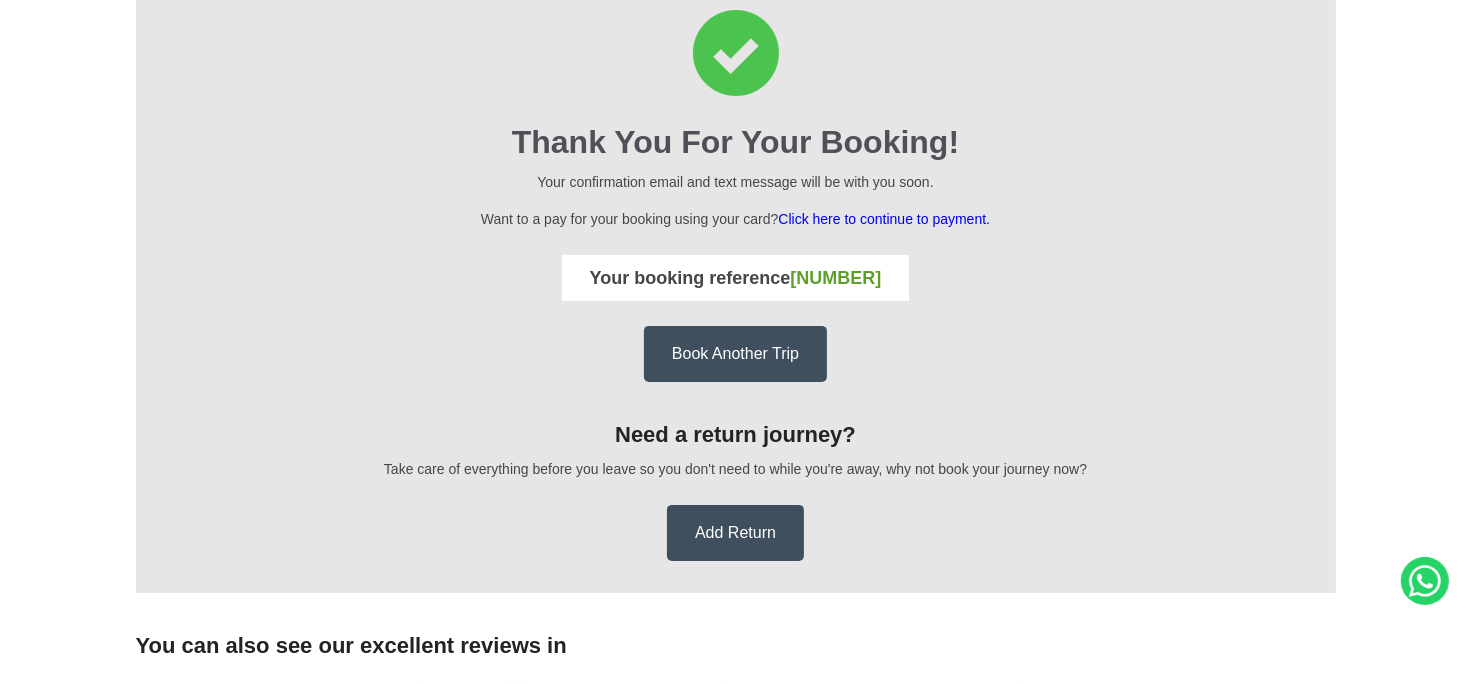 scroll, scrollTop: 0, scrollLeft: 0, axis: both 